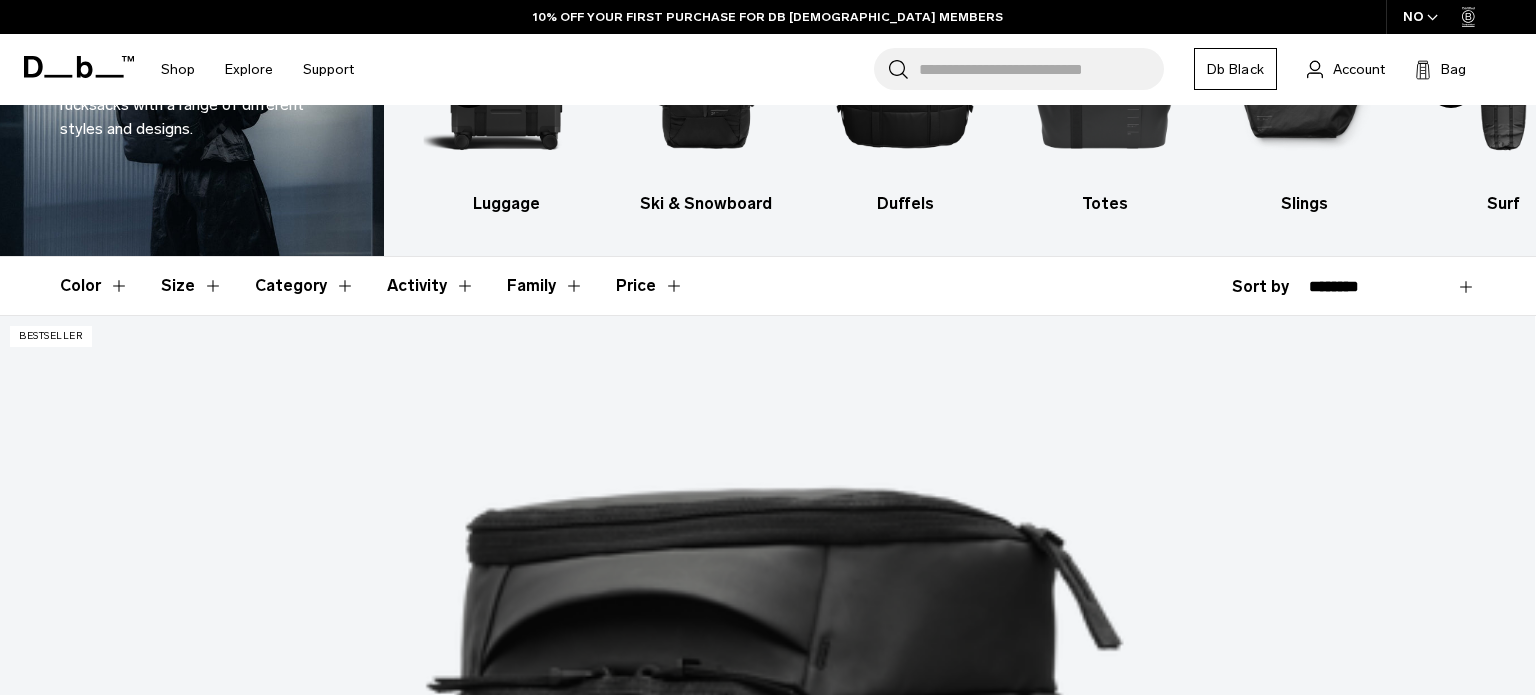 scroll, scrollTop: 200, scrollLeft: 0, axis: vertical 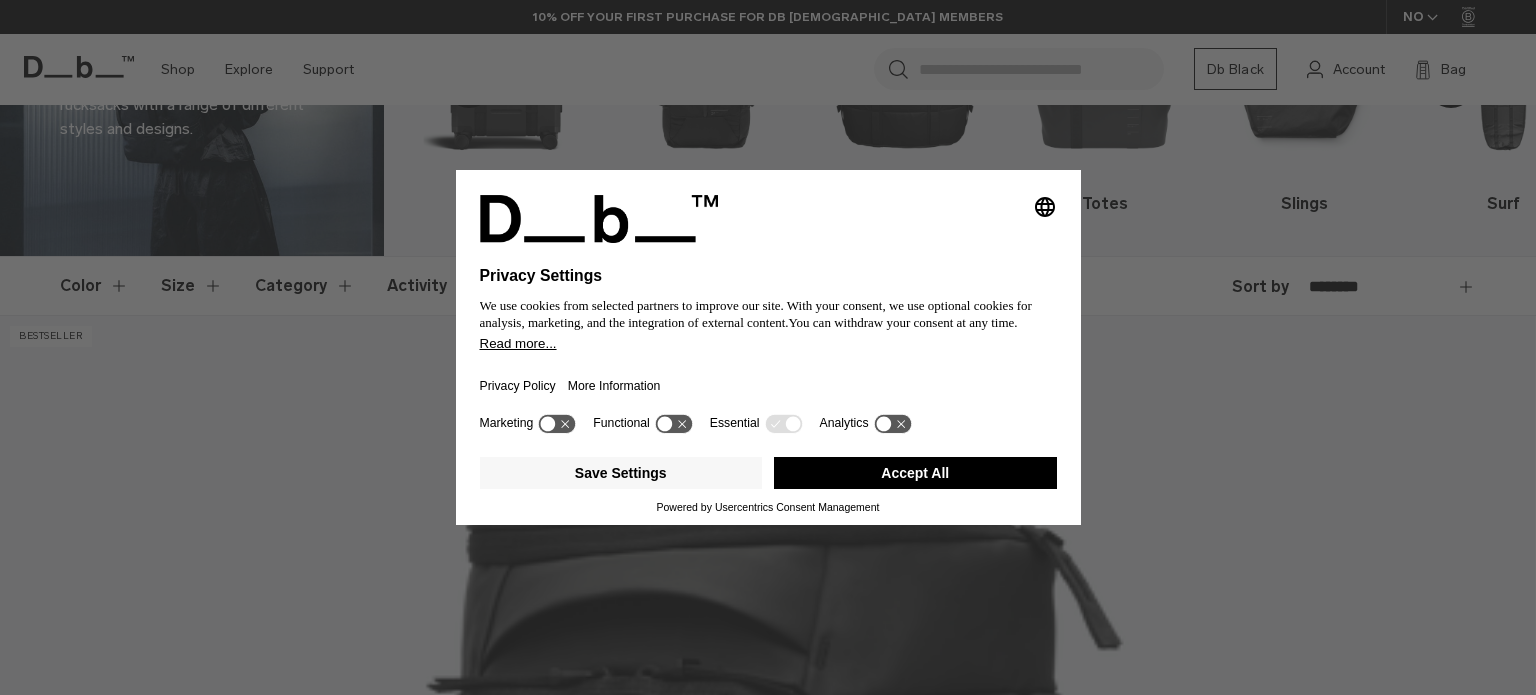 click on "Accept All" at bounding box center (915, 473) 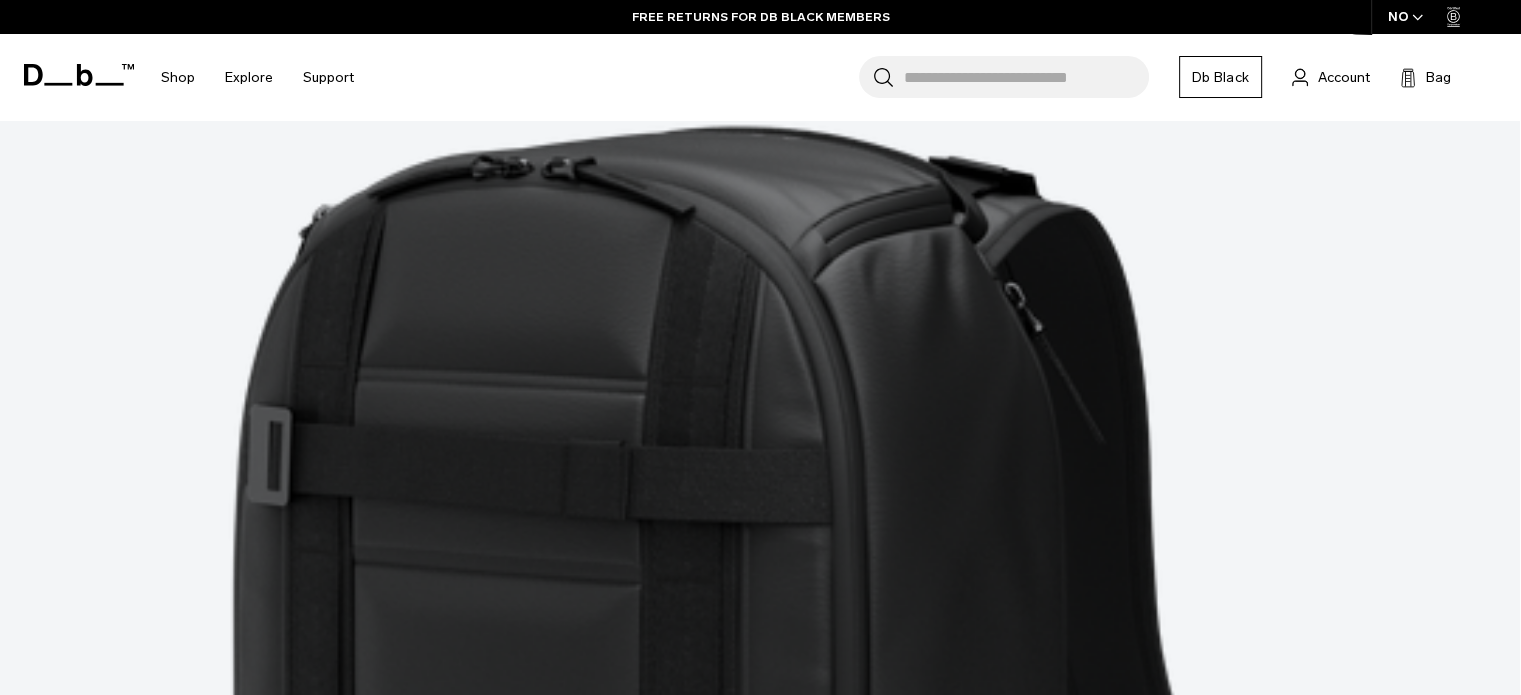 scroll, scrollTop: 5900, scrollLeft: 0, axis: vertical 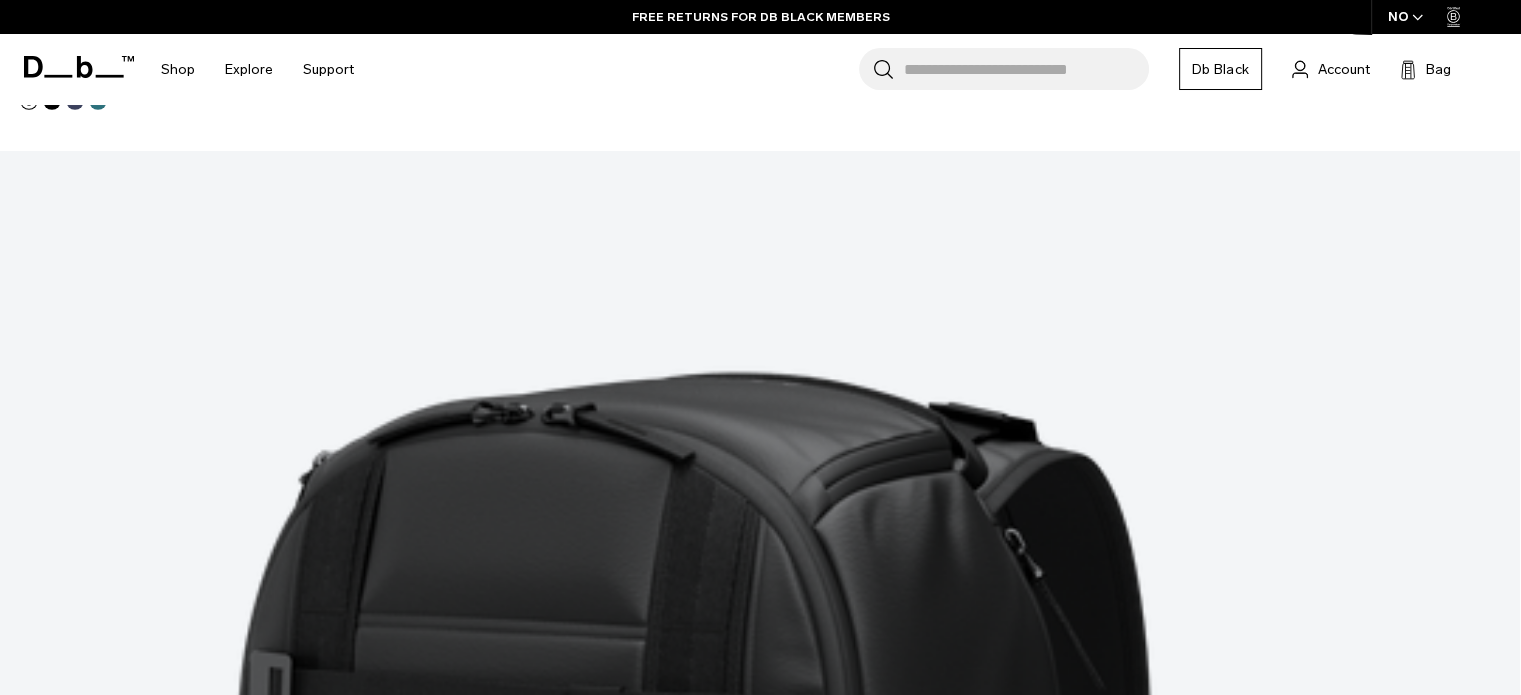 click on "Search for Bags, Luggage..." at bounding box center (1026, 69) 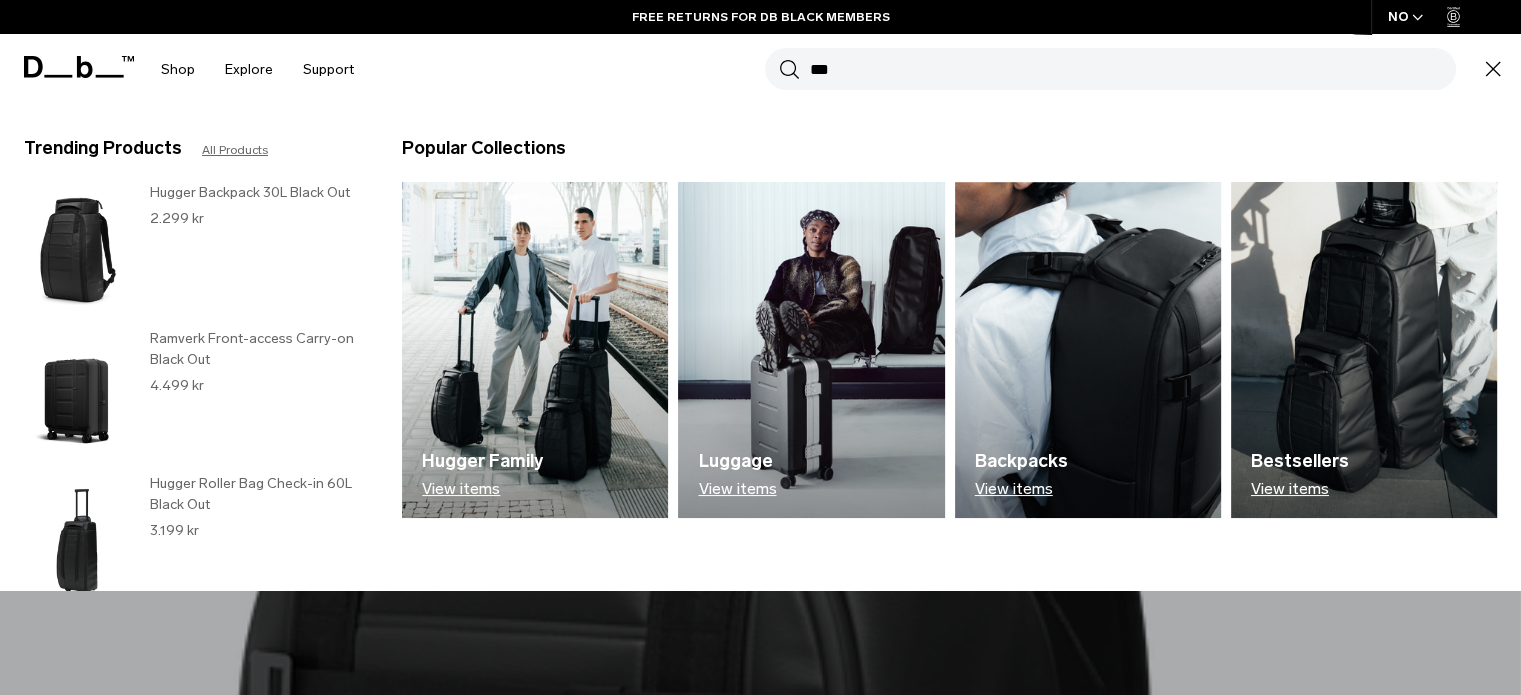 type on "***" 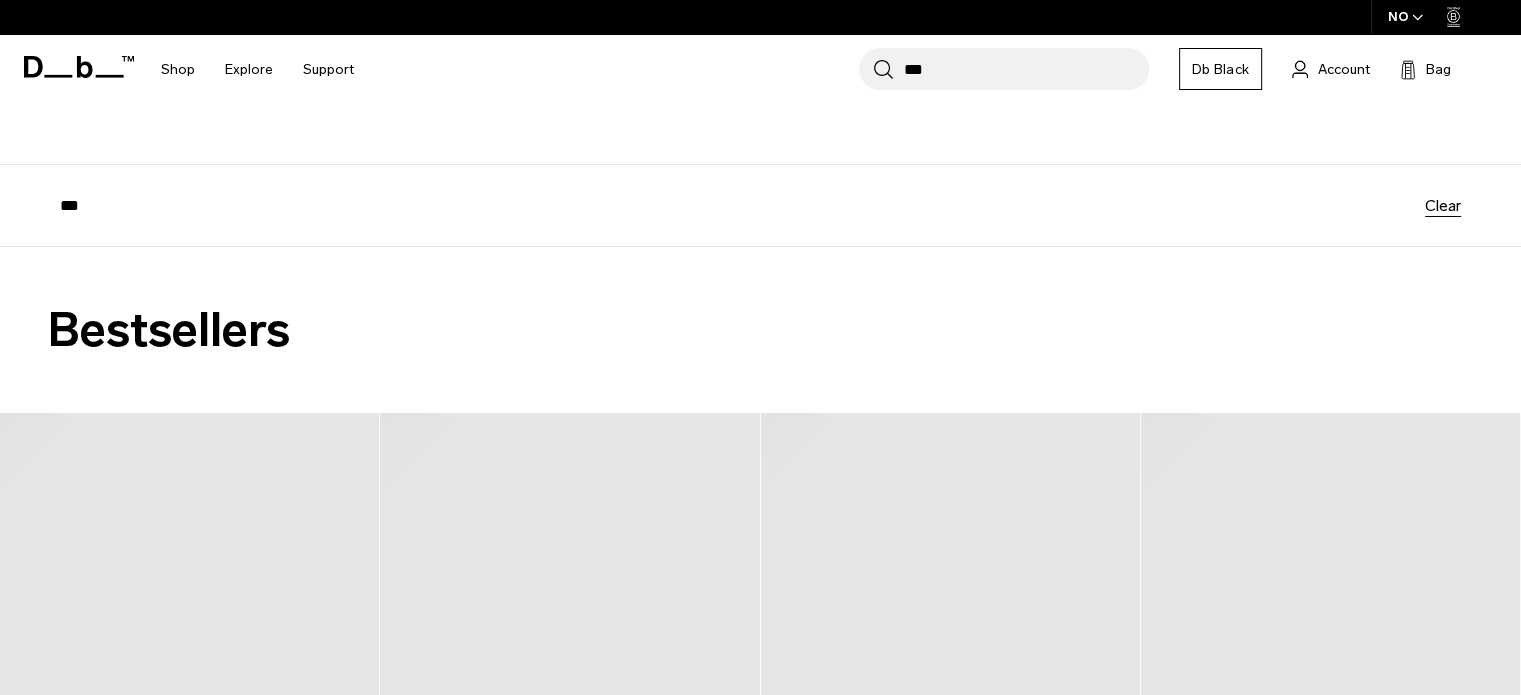 scroll, scrollTop: 100, scrollLeft: 0, axis: vertical 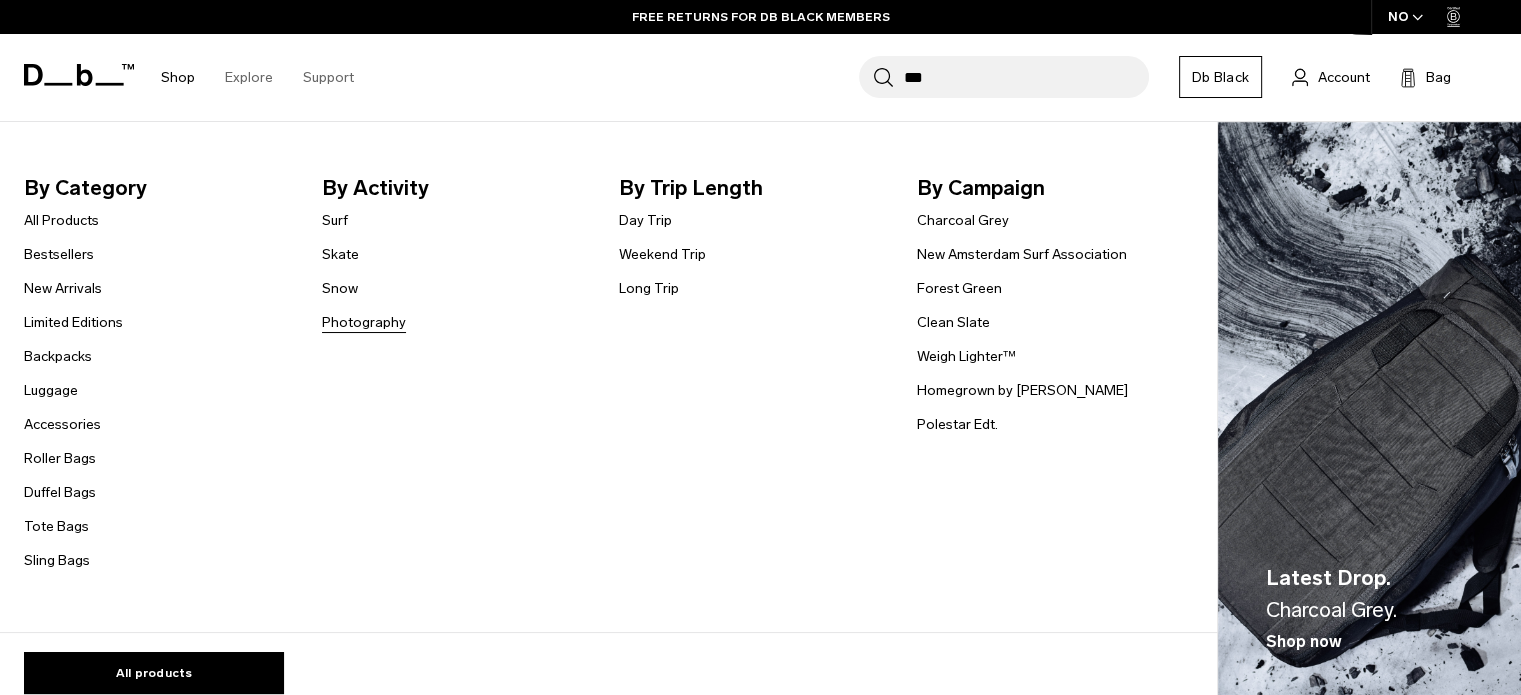 click on "Photography" at bounding box center (364, 322) 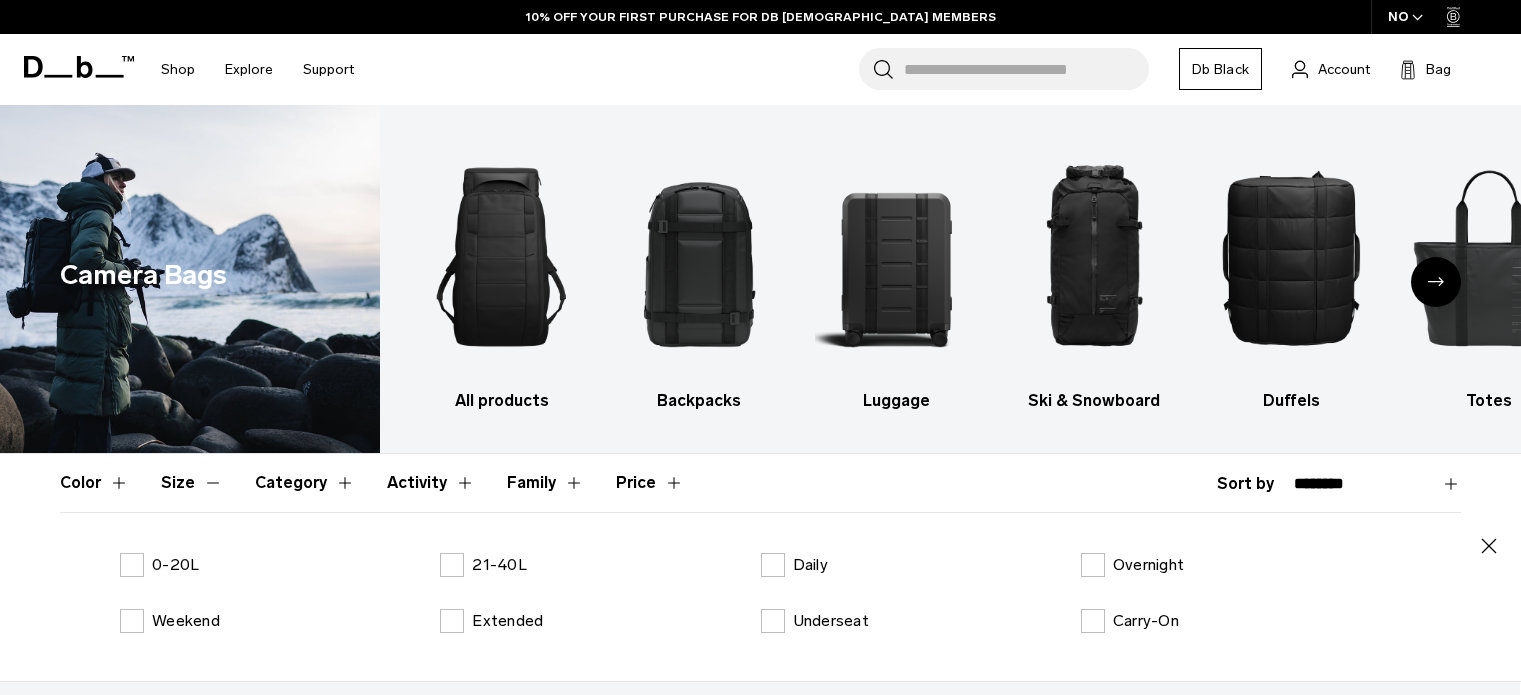 scroll, scrollTop: 0, scrollLeft: 0, axis: both 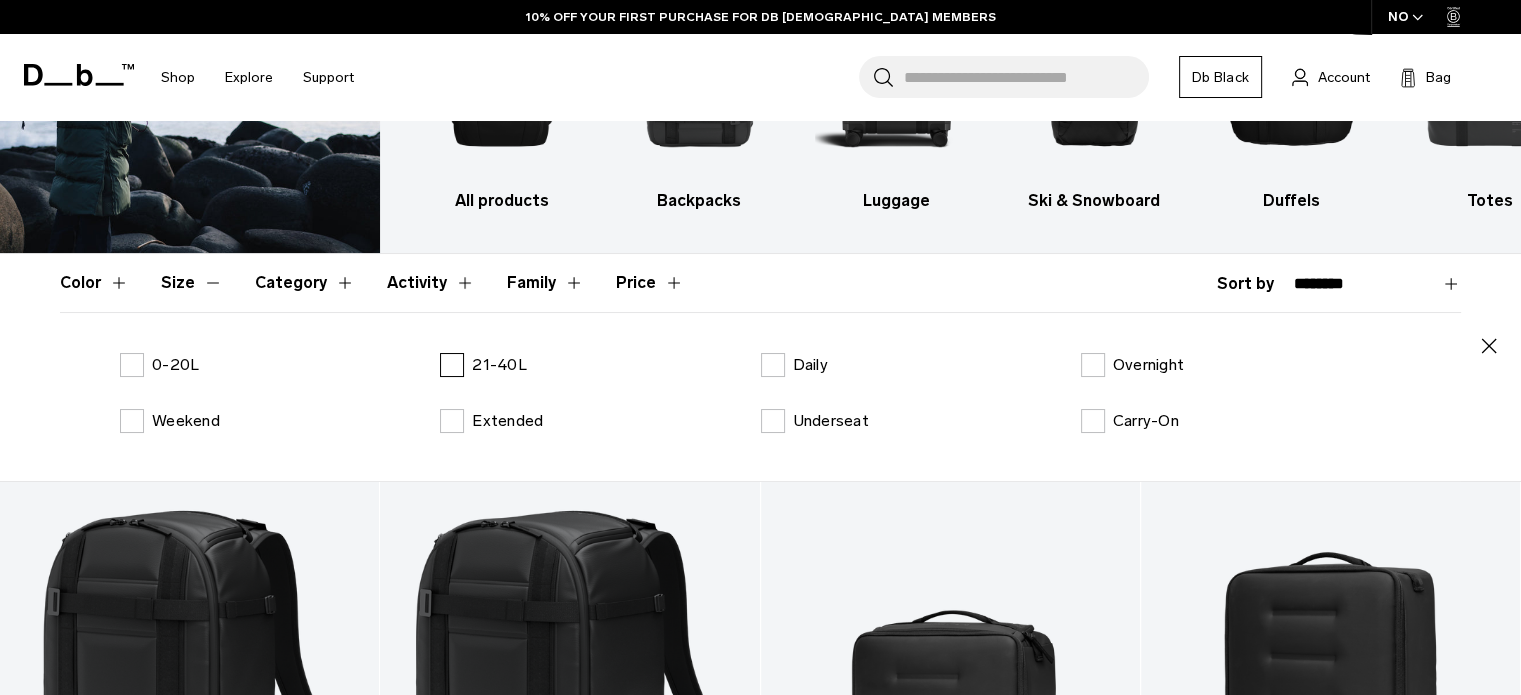 click on "21-40L" at bounding box center [499, 365] 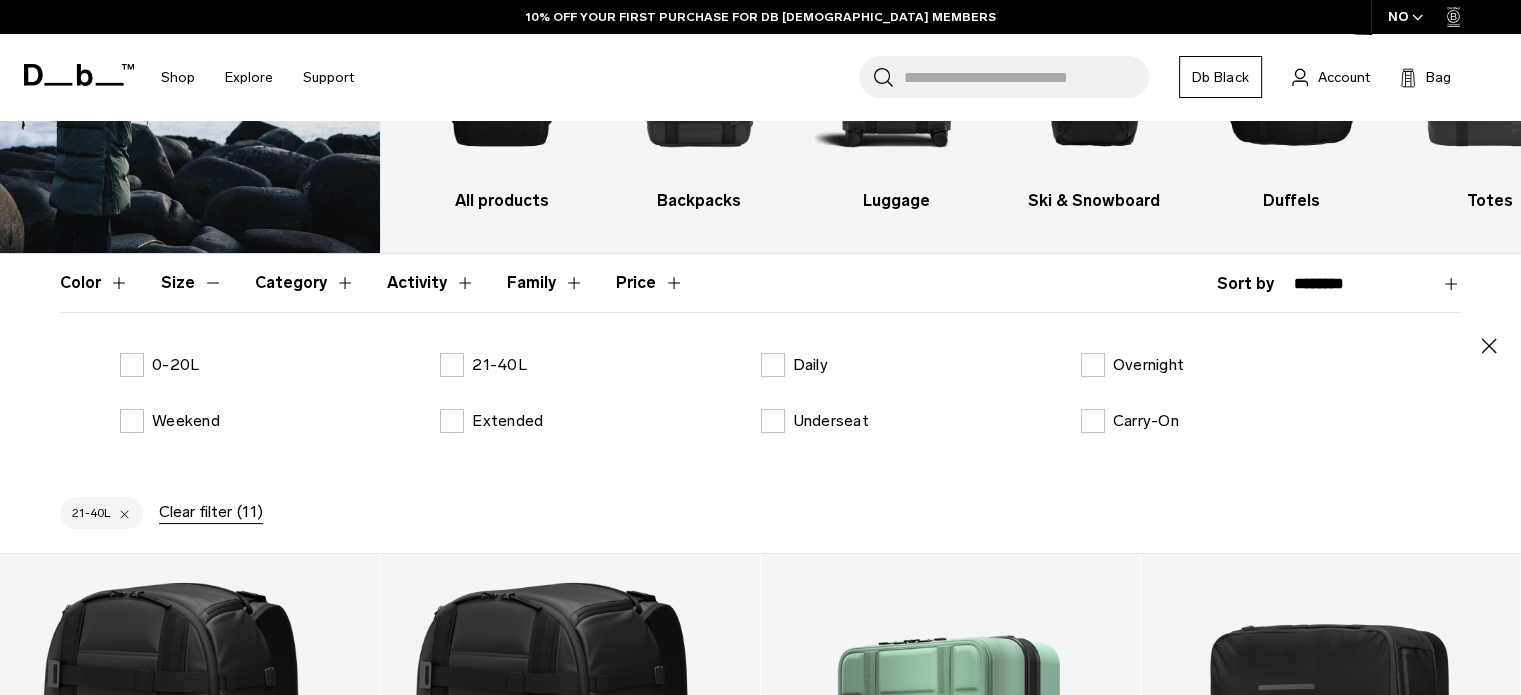 click 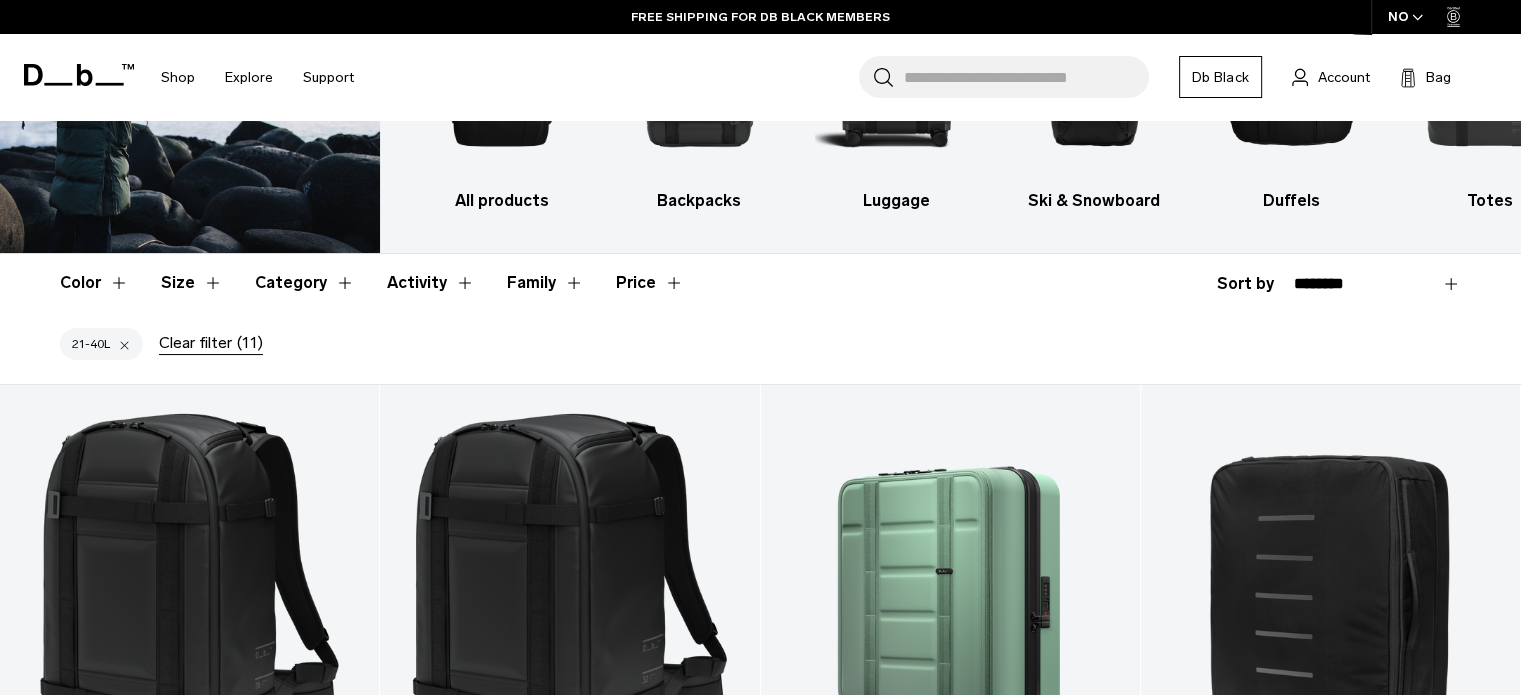 click on "Family" at bounding box center (545, 283) 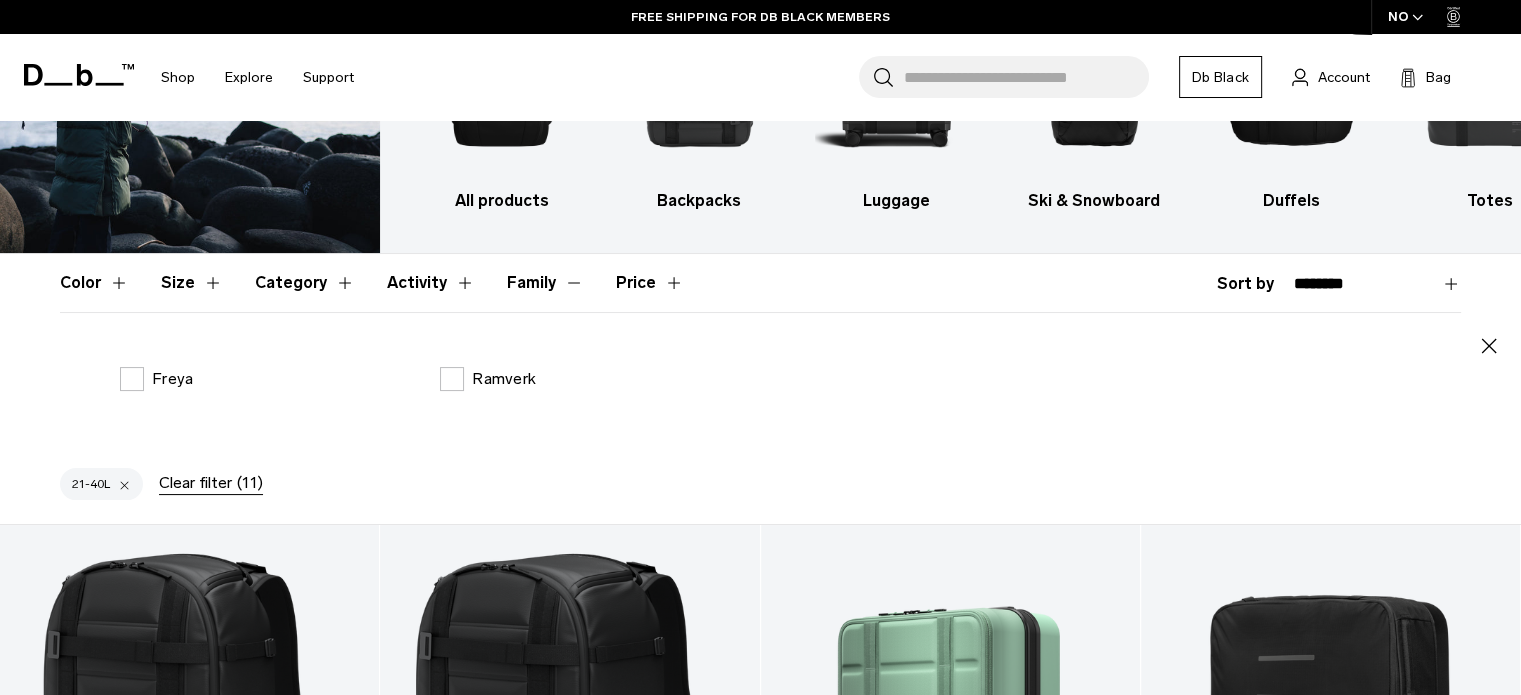 click on "Family" at bounding box center [545, 283] 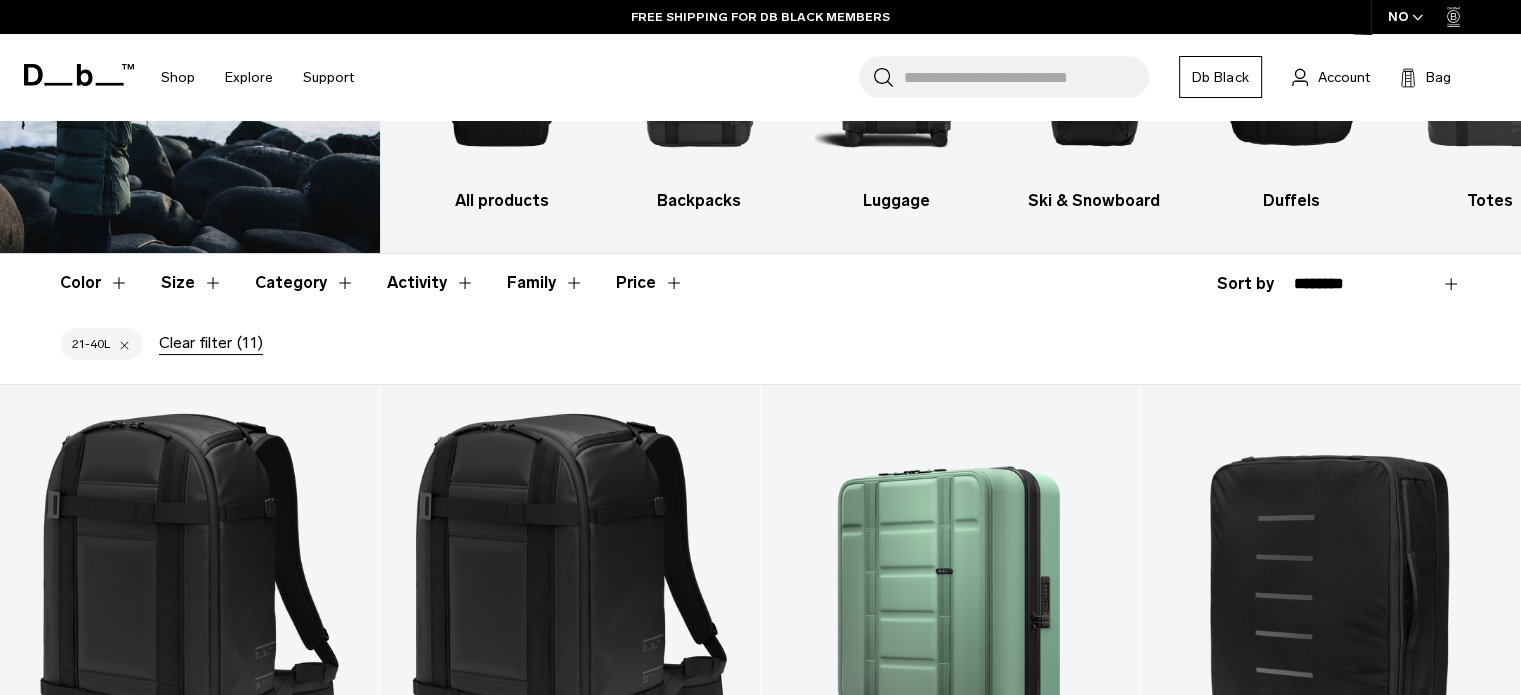 click on "Activity" at bounding box center (431, 283) 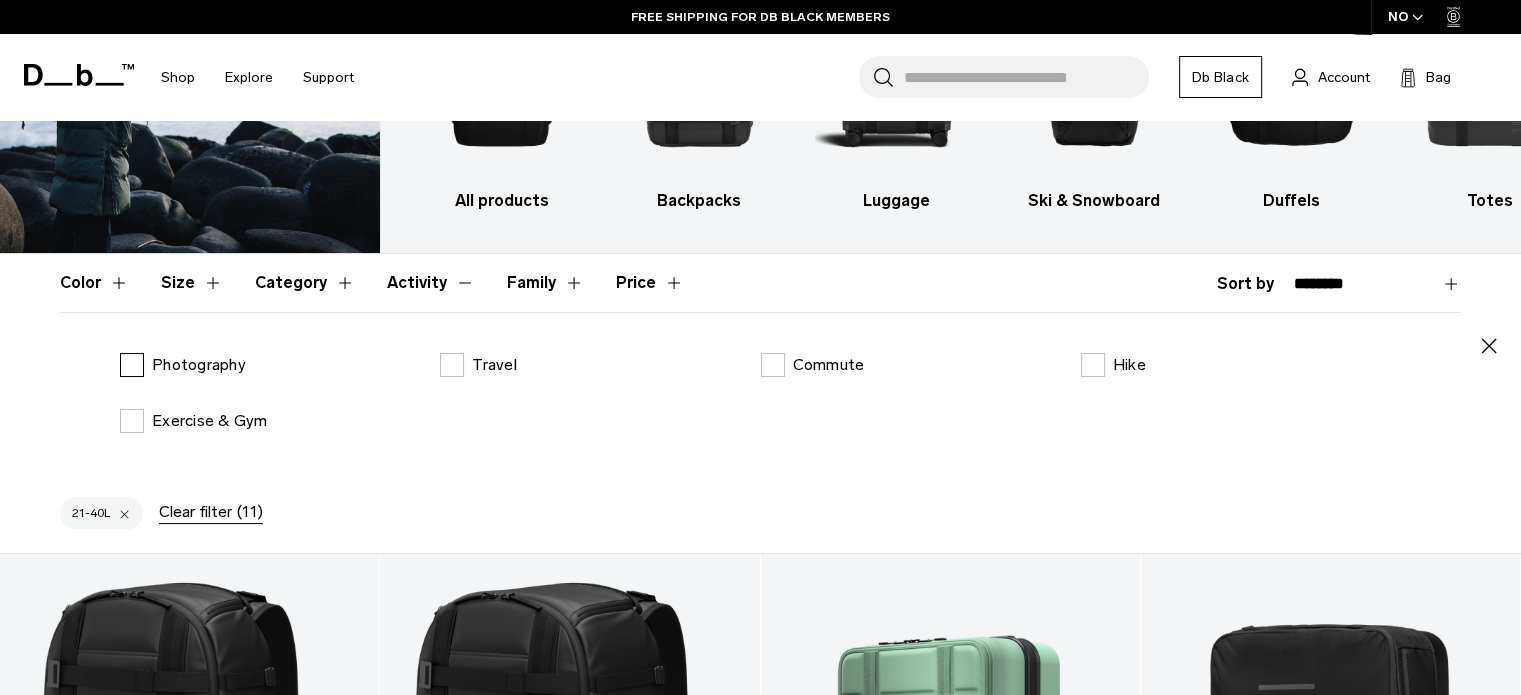 click on "Photography" at bounding box center [199, 365] 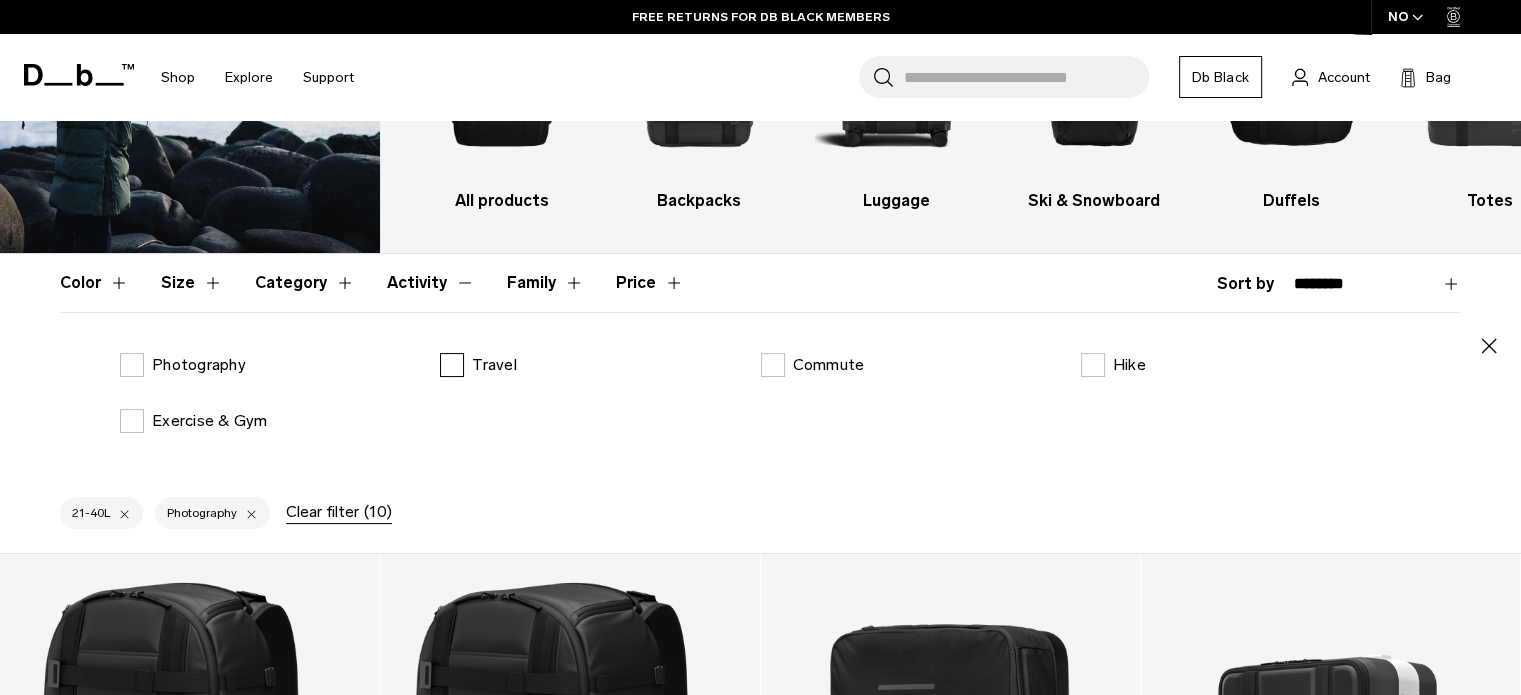 click on "Travel" at bounding box center (478, 365) 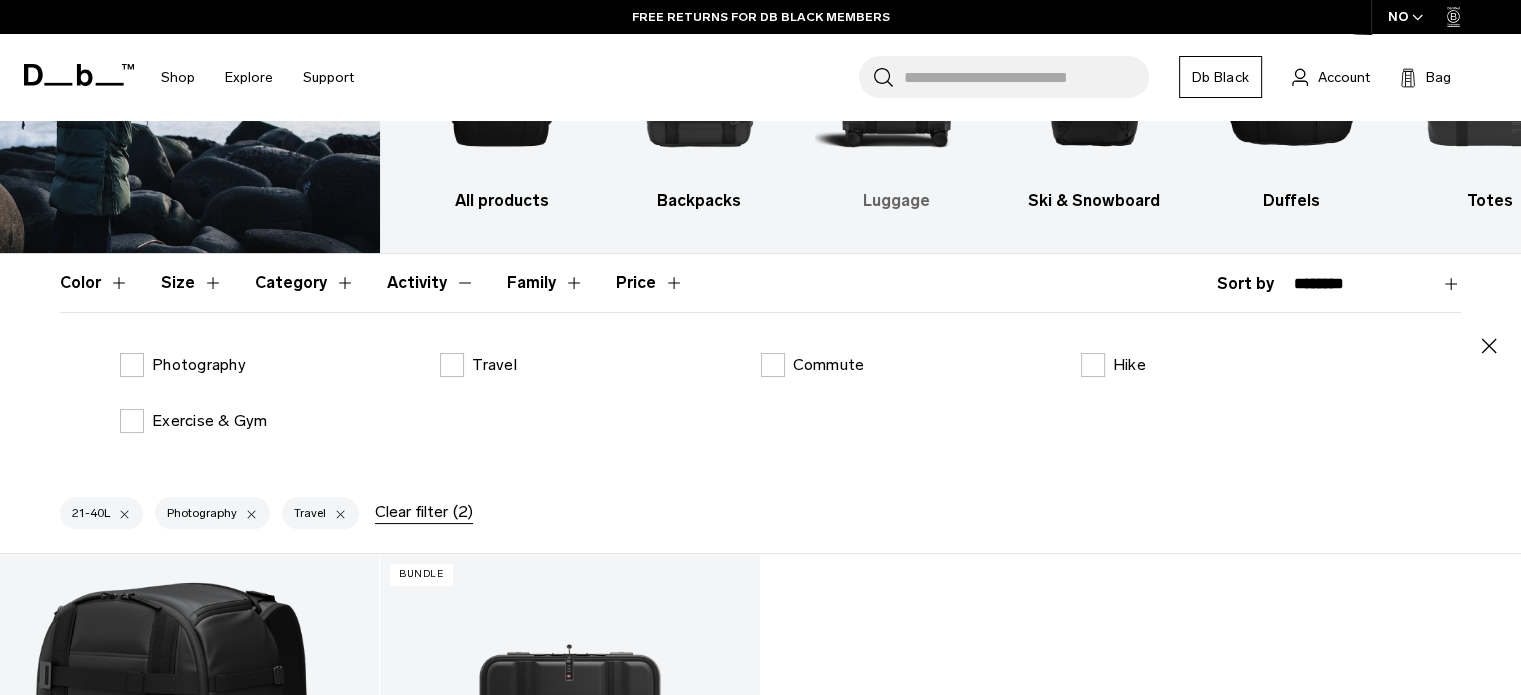 click on "Luggage" at bounding box center (896, 201) 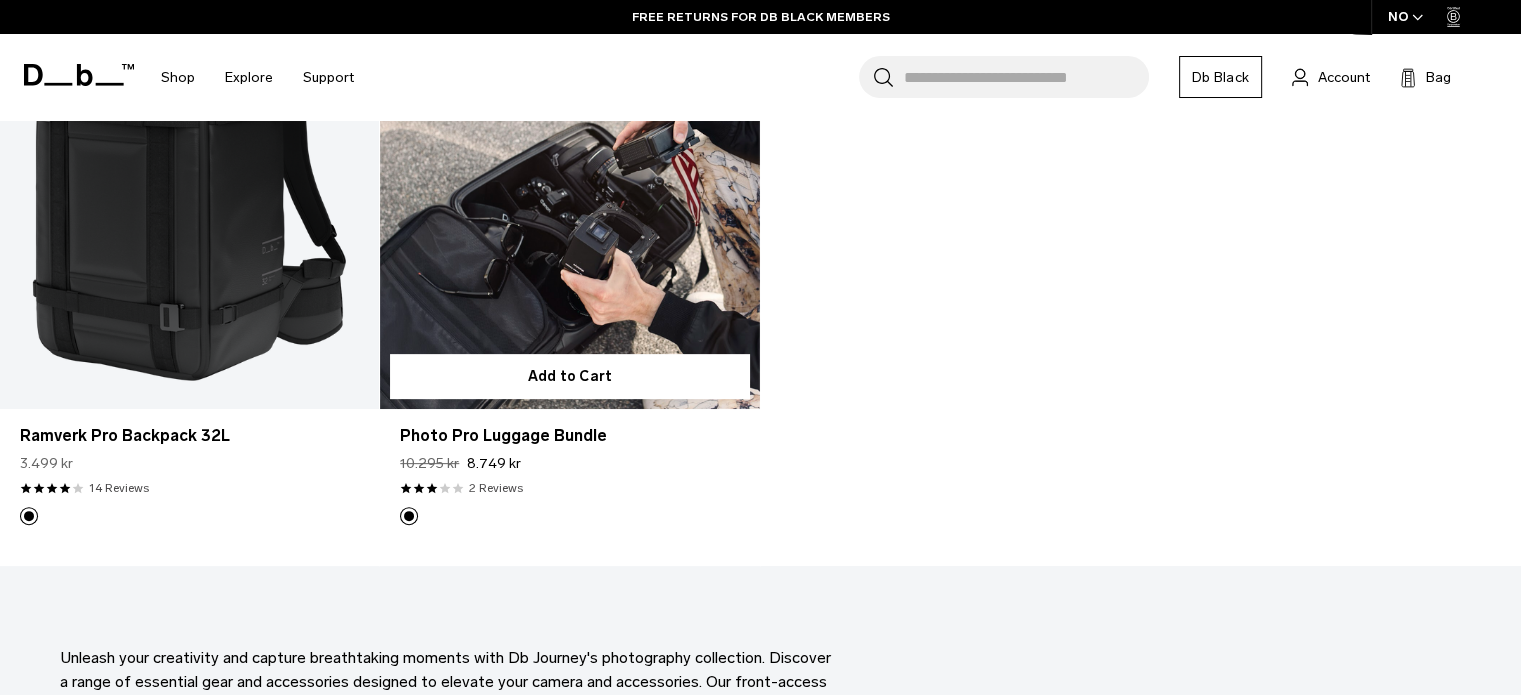 scroll, scrollTop: 600, scrollLeft: 0, axis: vertical 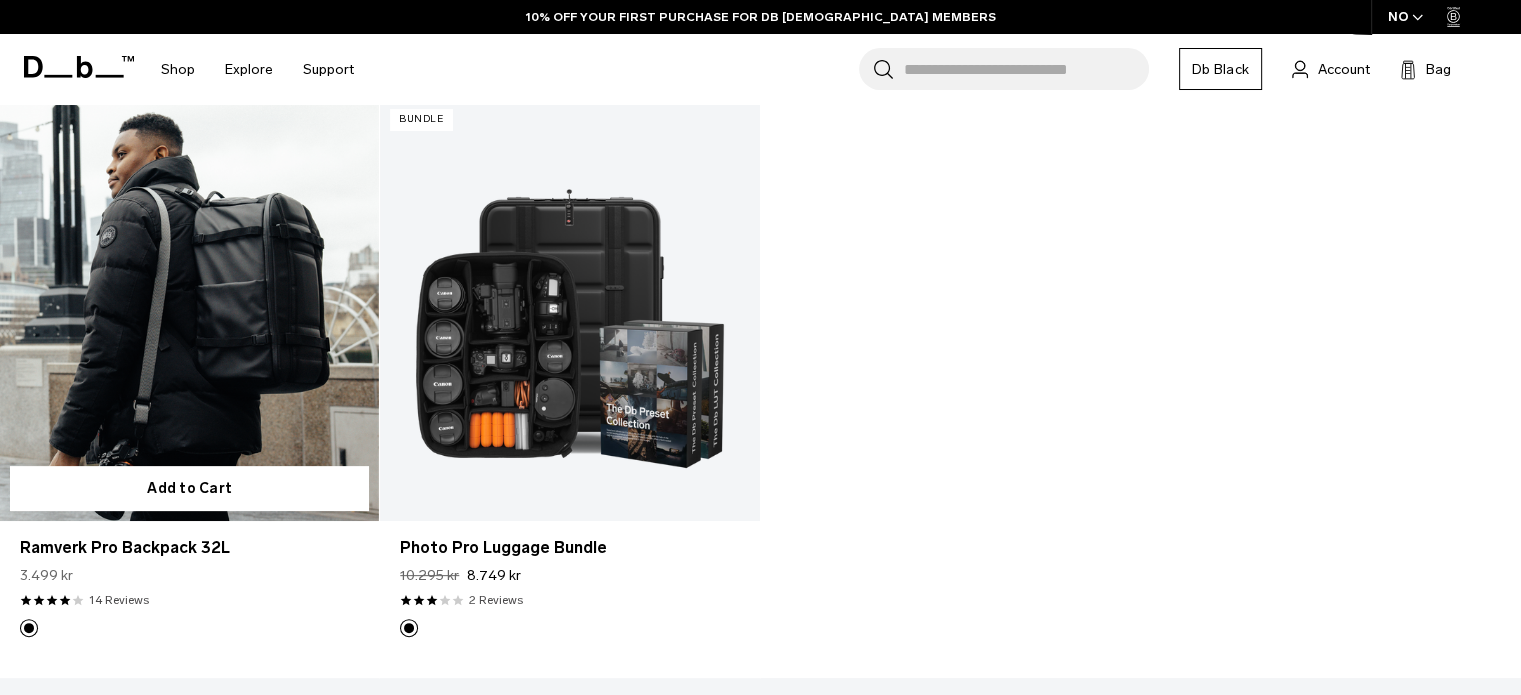 click at bounding box center (189, 309) 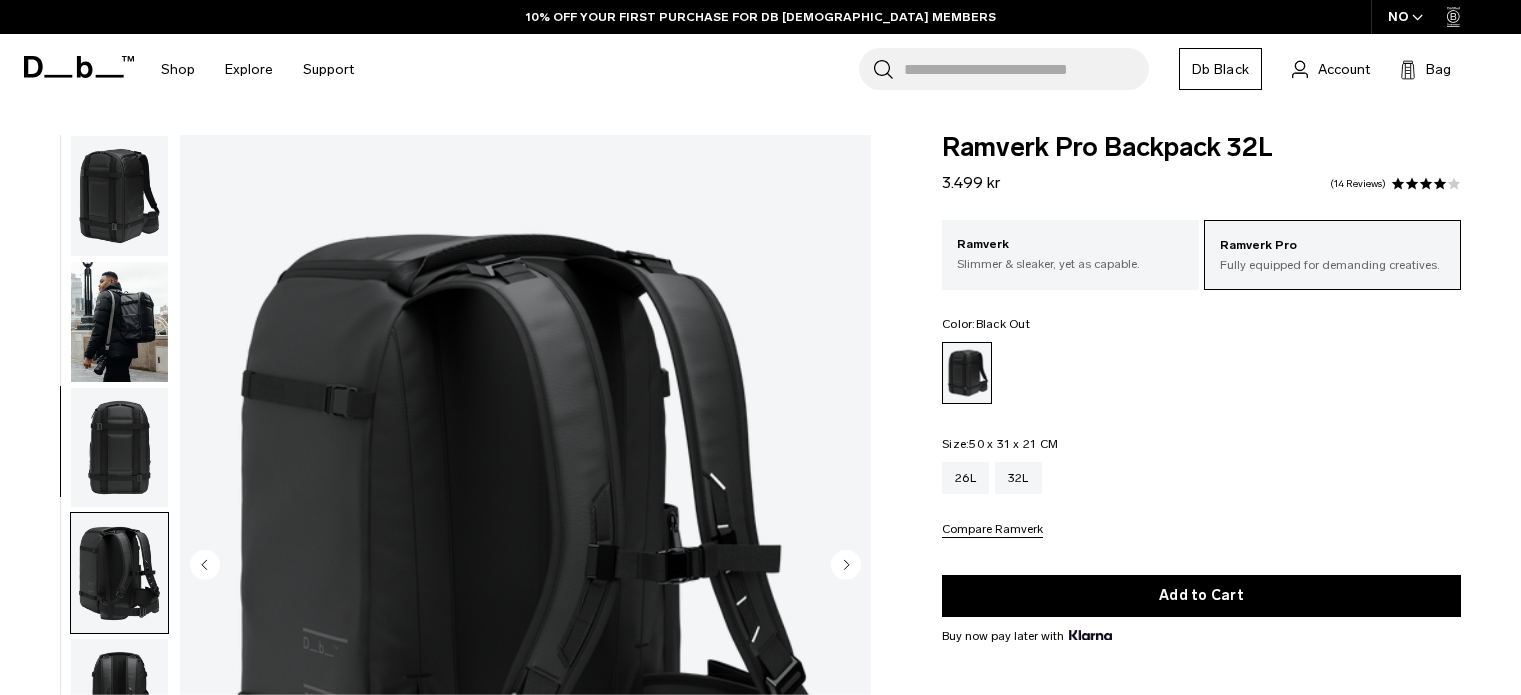 scroll, scrollTop: 0, scrollLeft: 0, axis: both 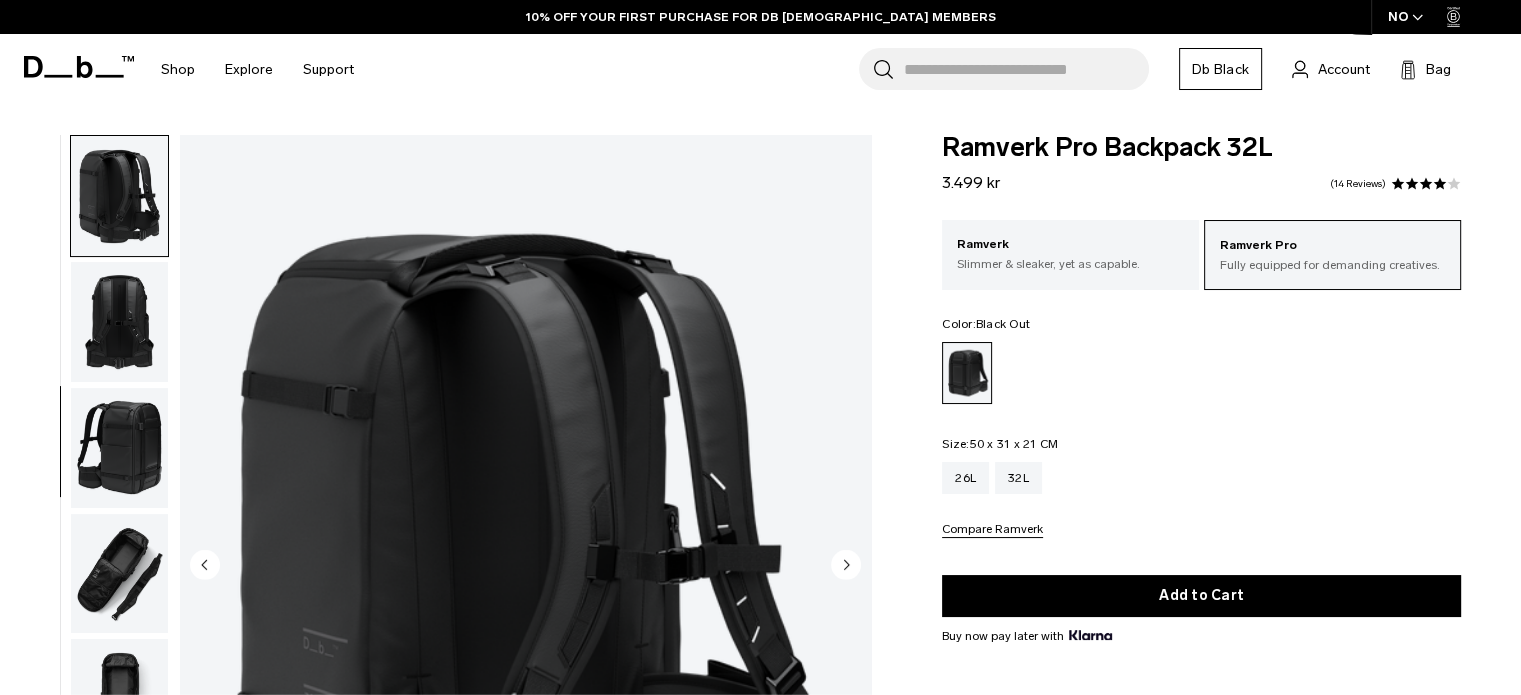 click at bounding box center (119, 448) 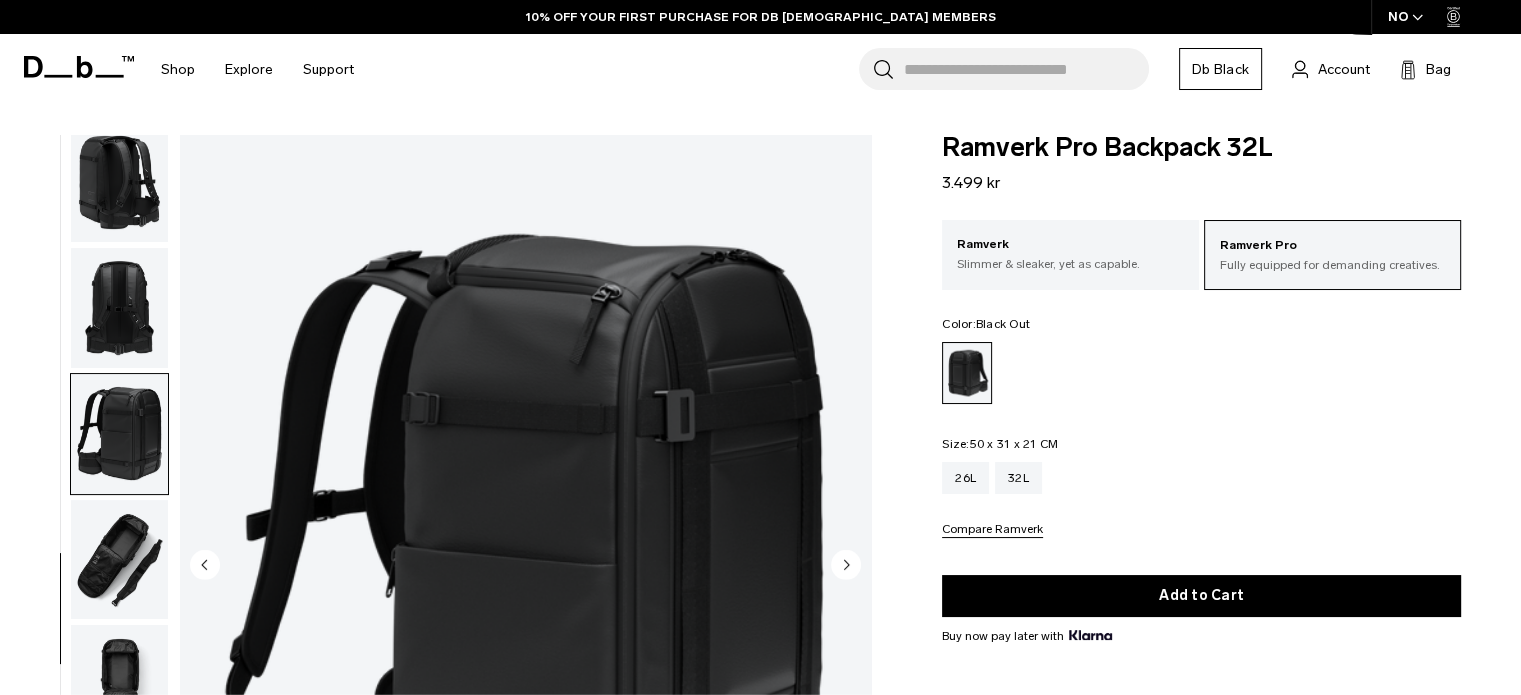 click at bounding box center [119, 560] 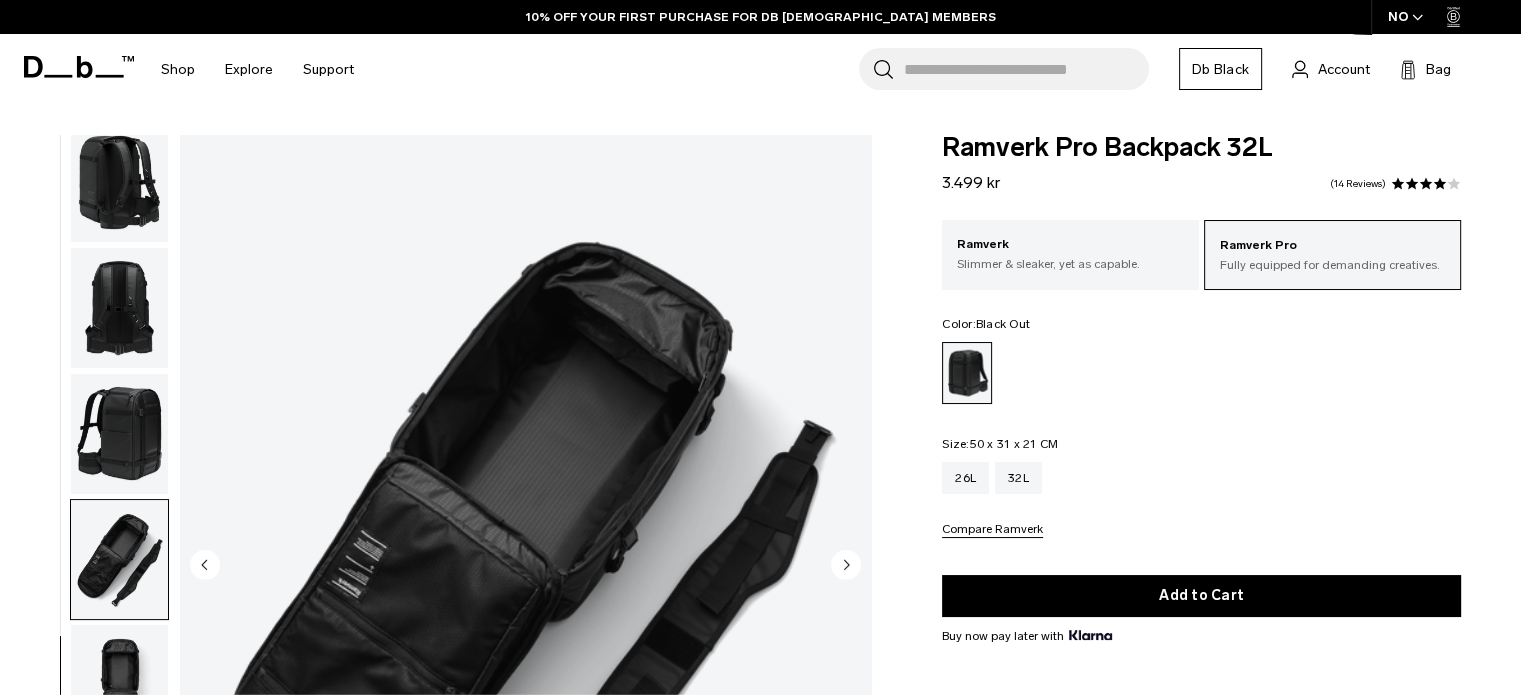 scroll, scrollTop: 391, scrollLeft: 0, axis: vertical 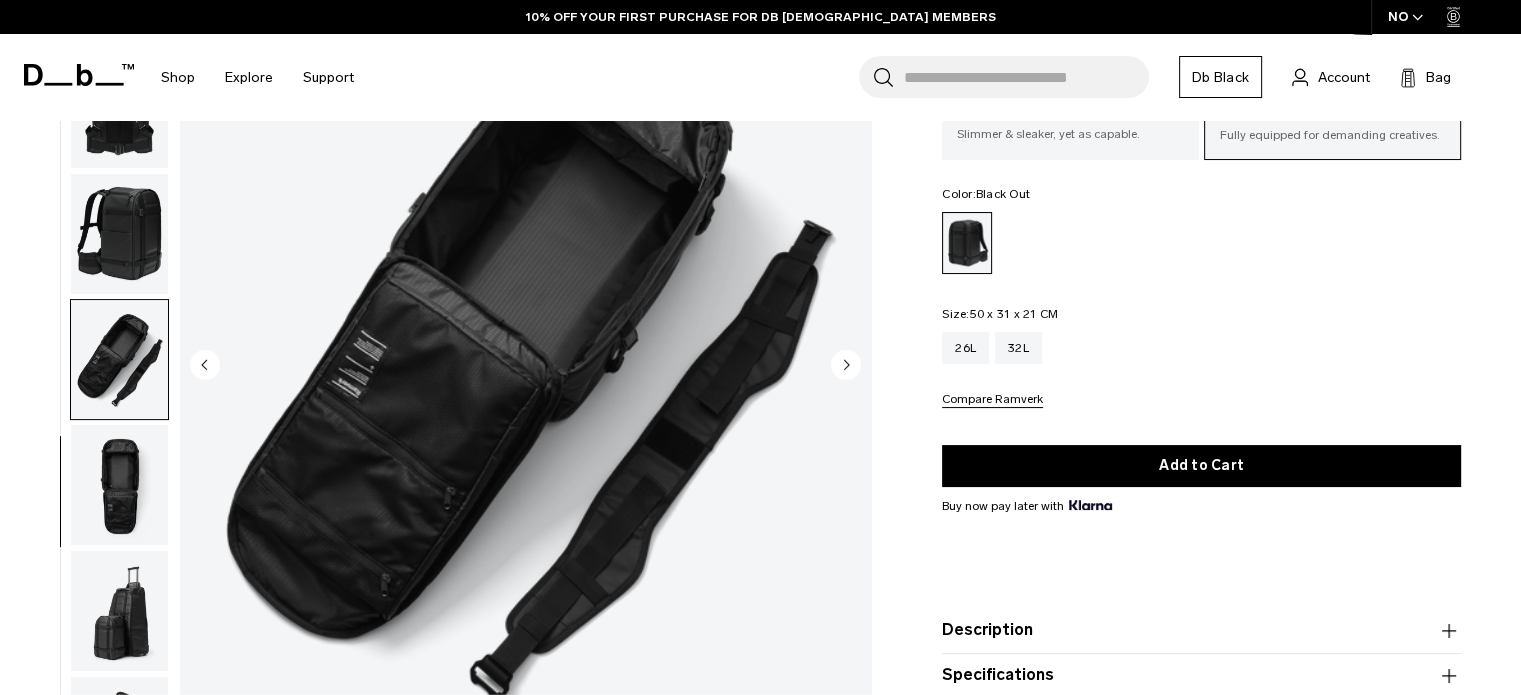 click at bounding box center (119, 485) 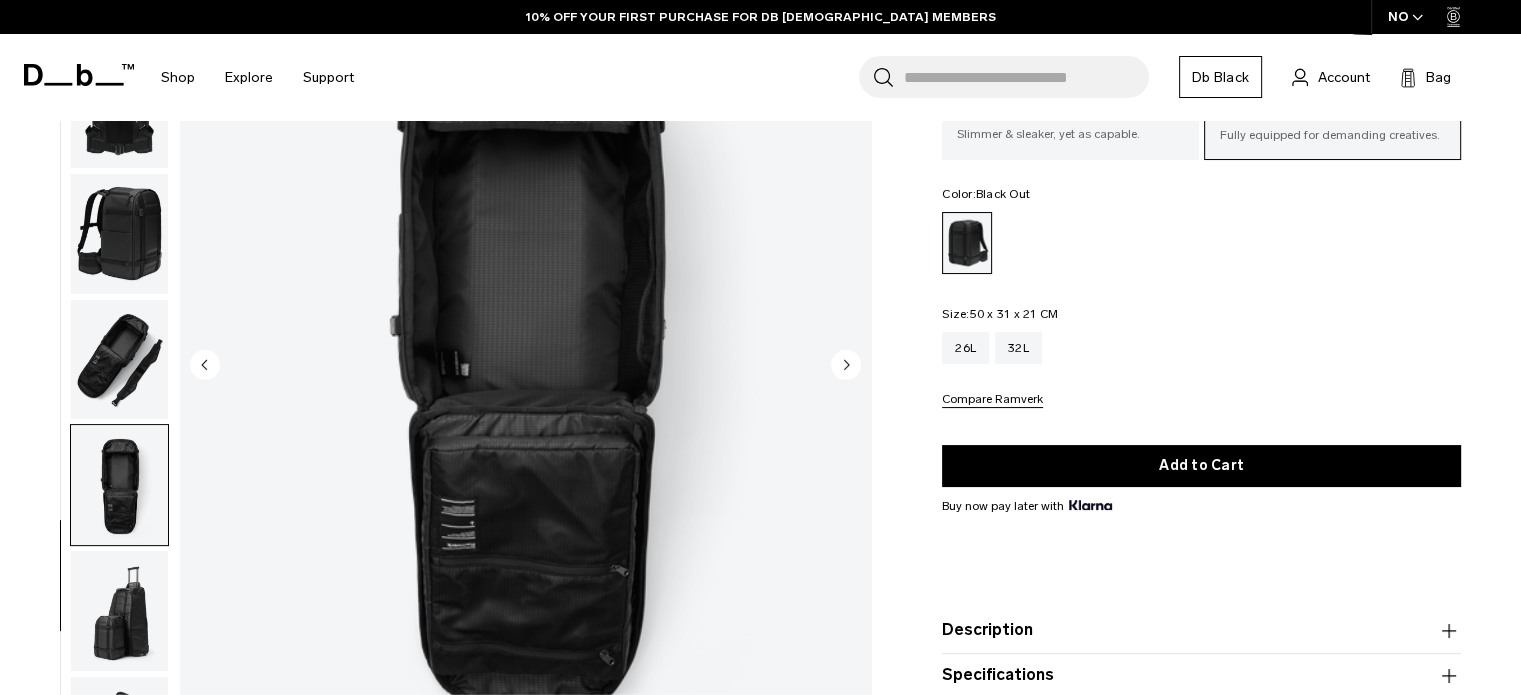 scroll, scrollTop: 392, scrollLeft: 0, axis: vertical 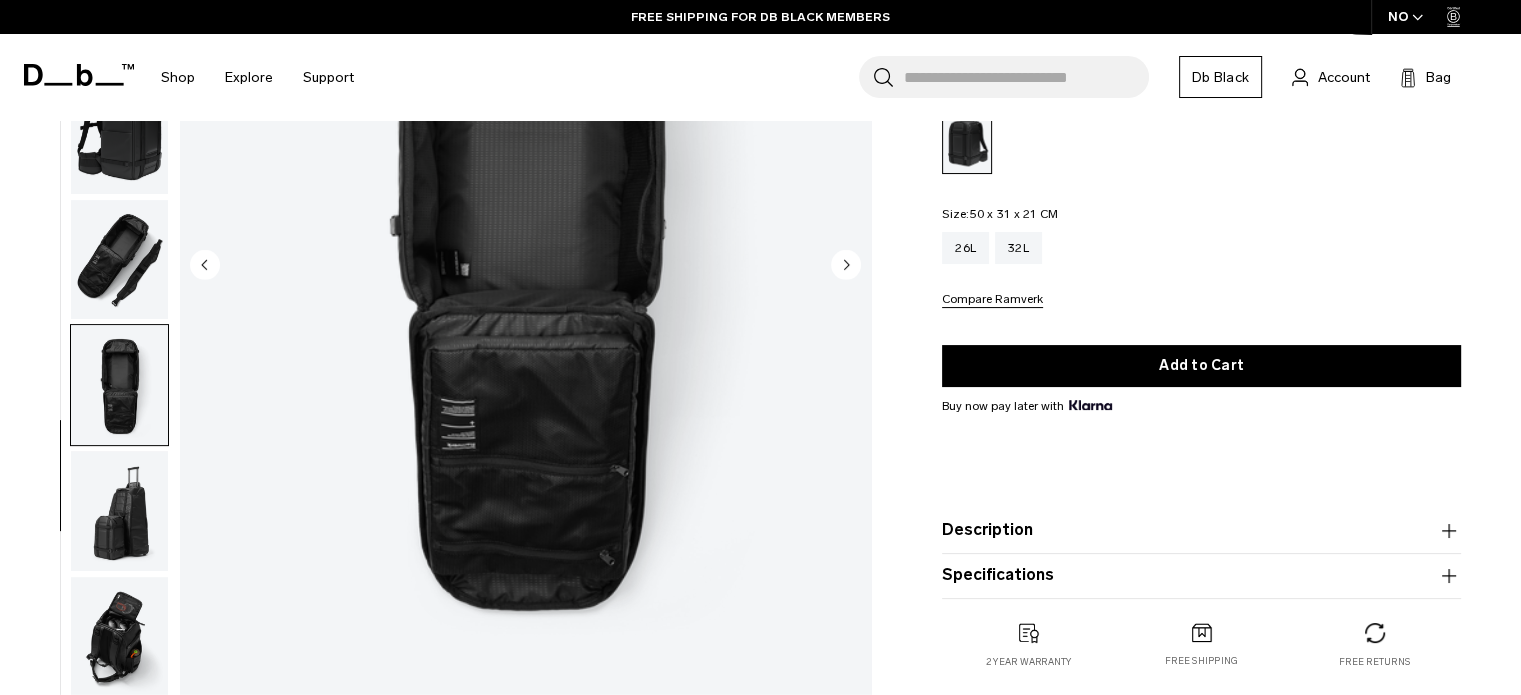 click at bounding box center (119, 511) 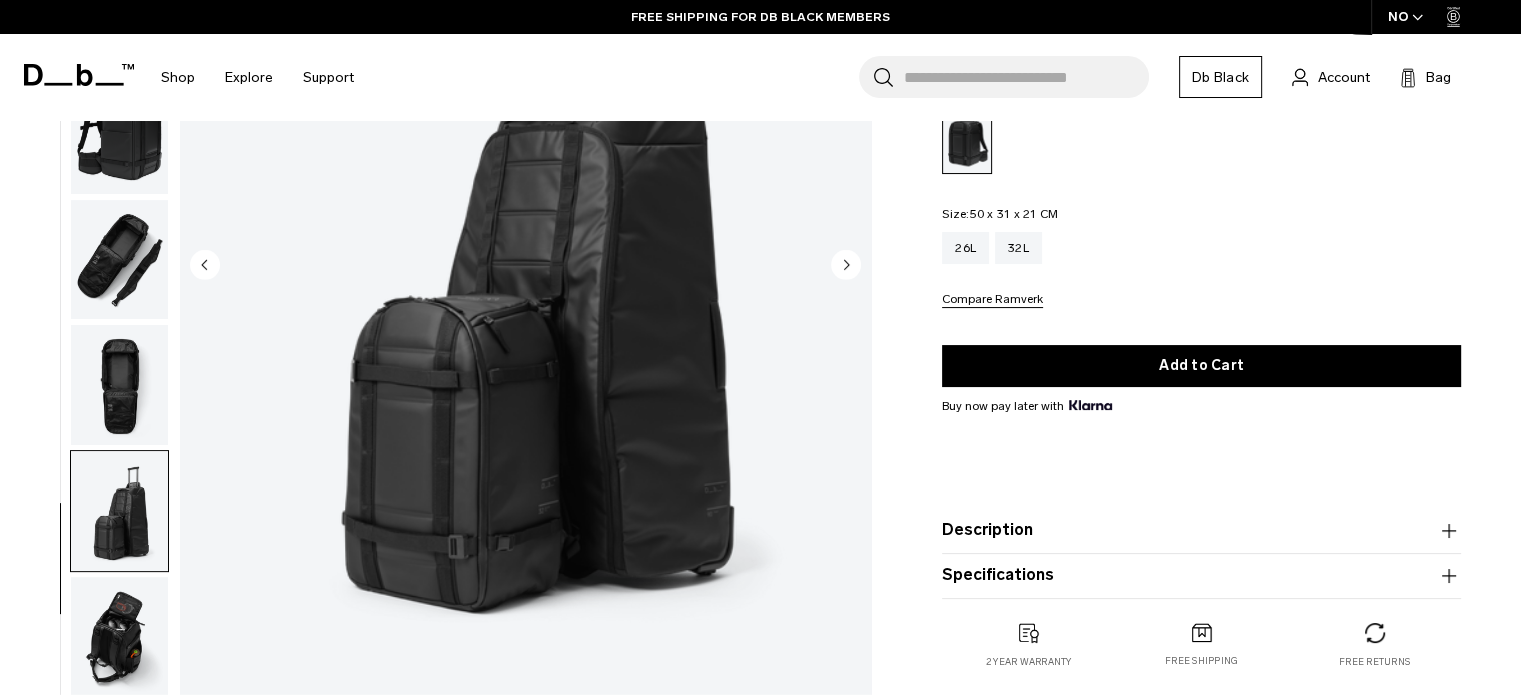click at bounding box center [119, 637] 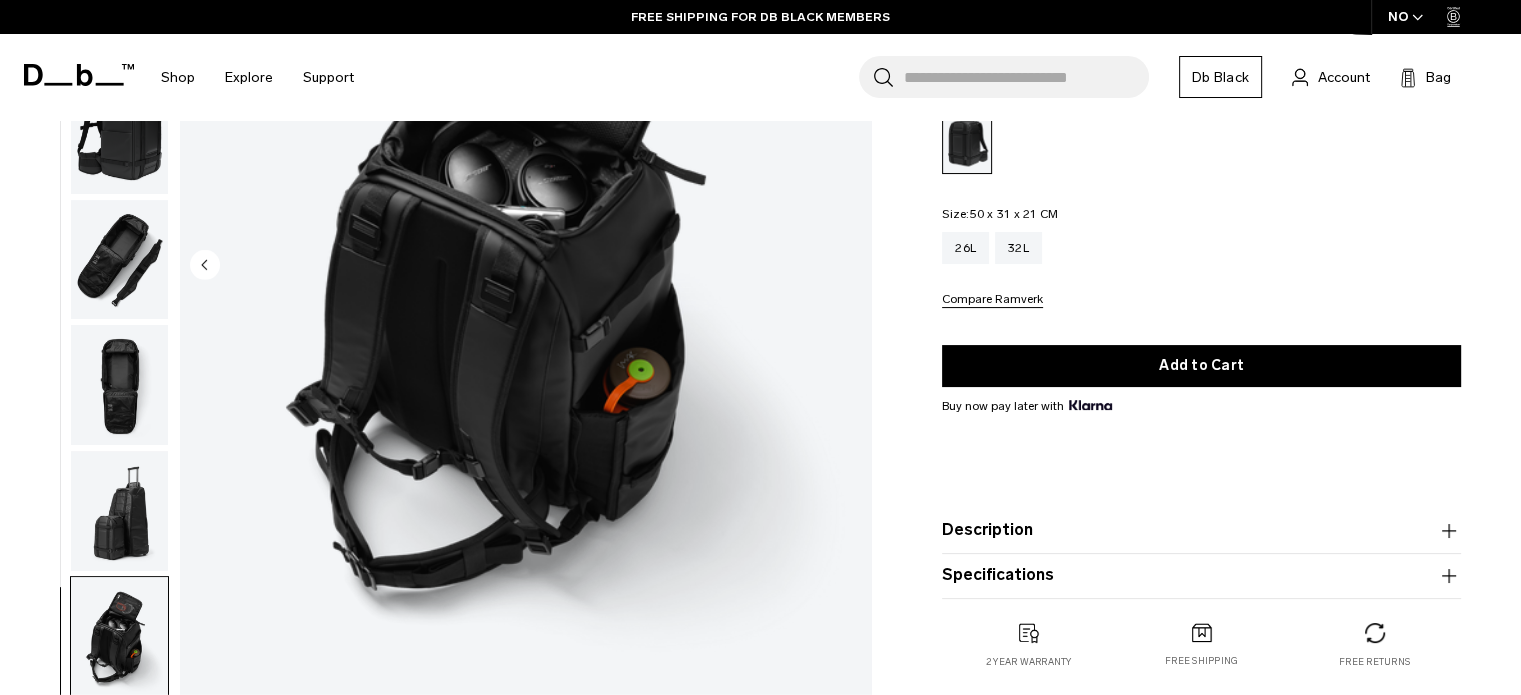 scroll, scrollTop: 392, scrollLeft: 0, axis: vertical 